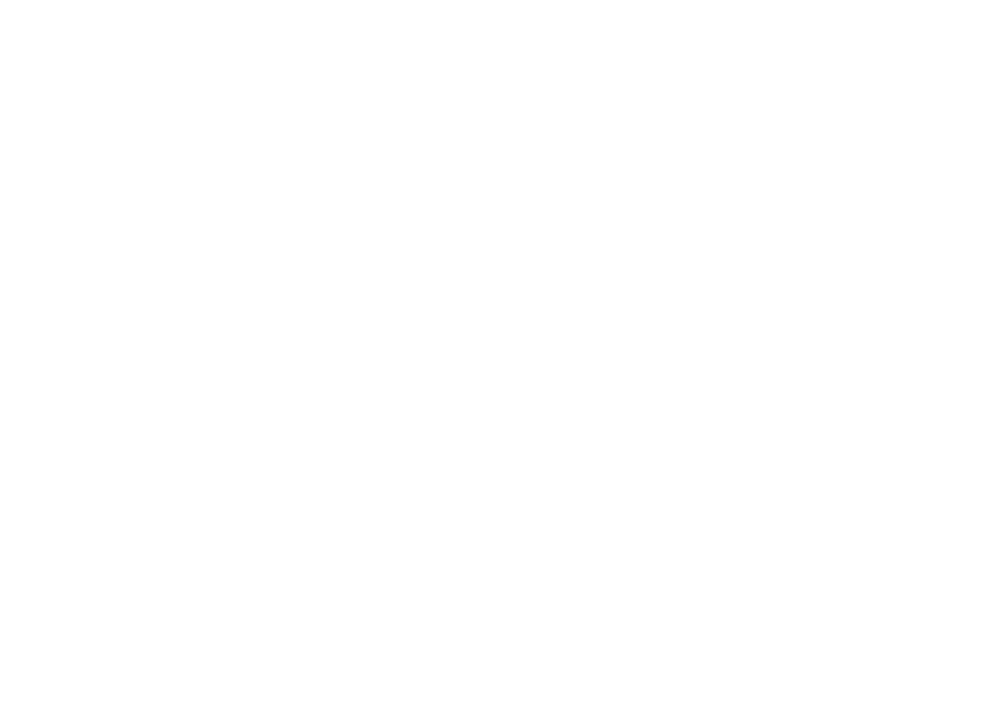 scroll, scrollTop: 0, scrollLeft: 0, axis: both 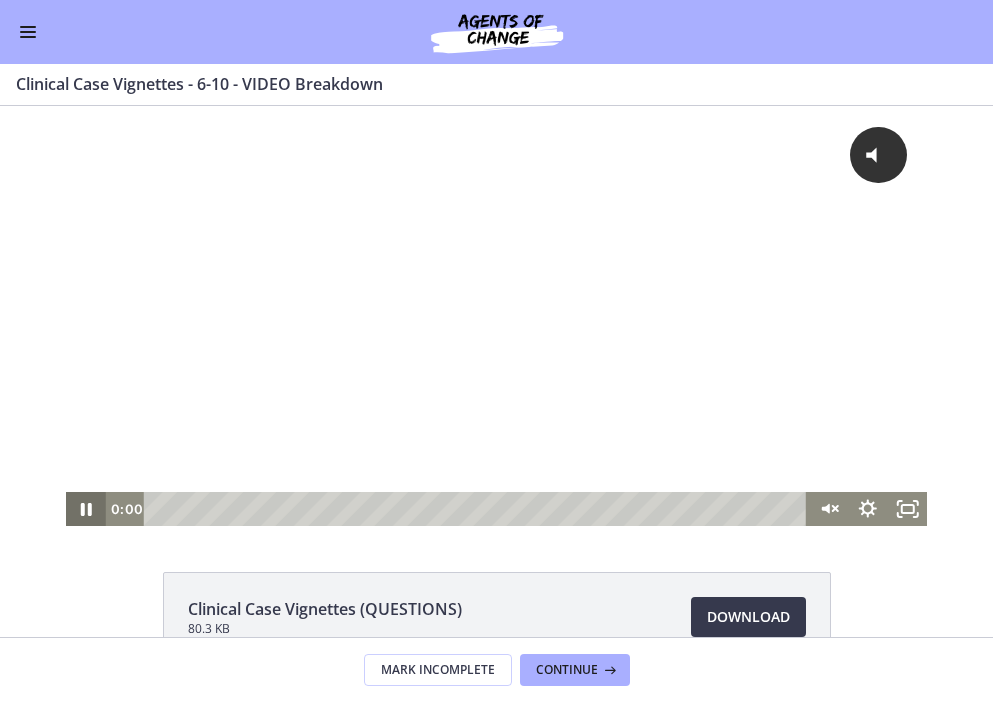 drag, startPoint x: 174, startPoint y: 511, endPoint x: 70, endPoint y: 513, distance: 104.019226 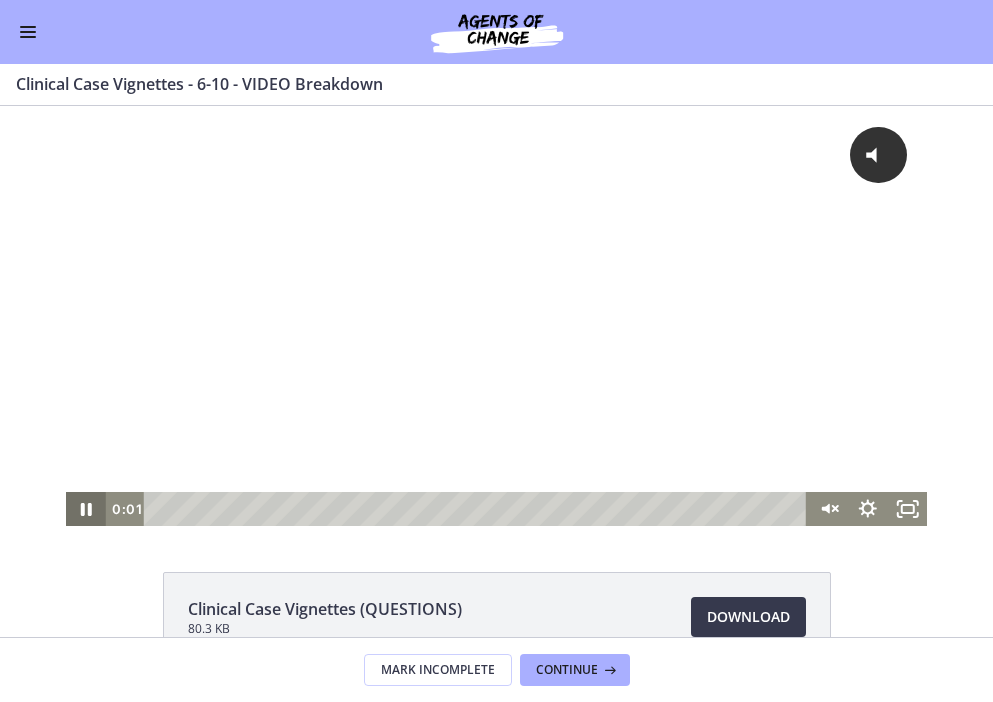 click 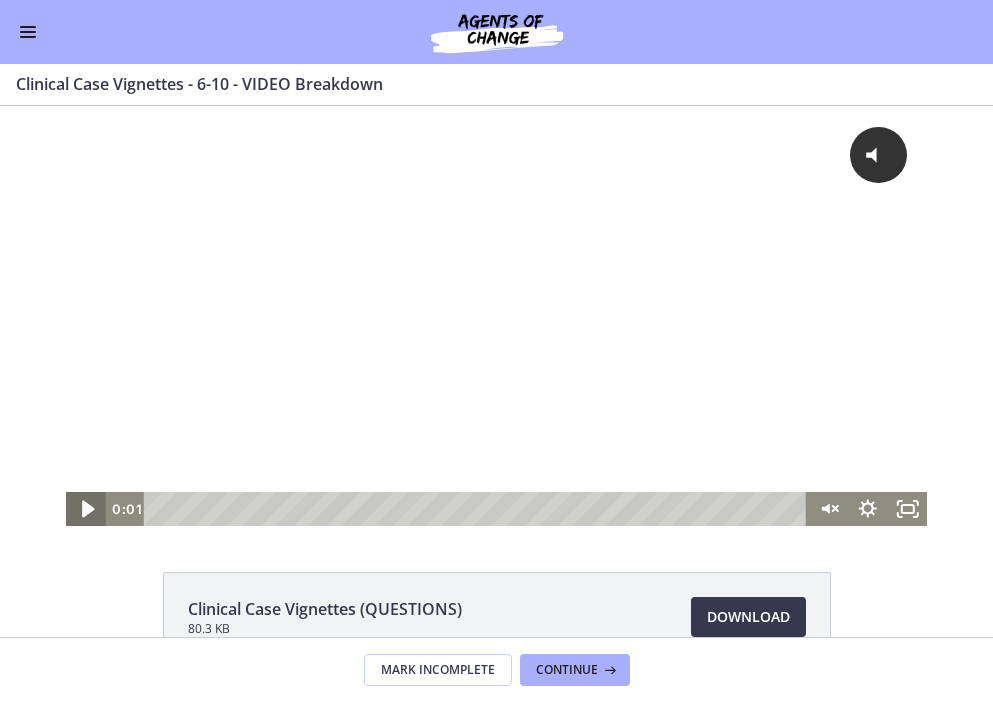 click 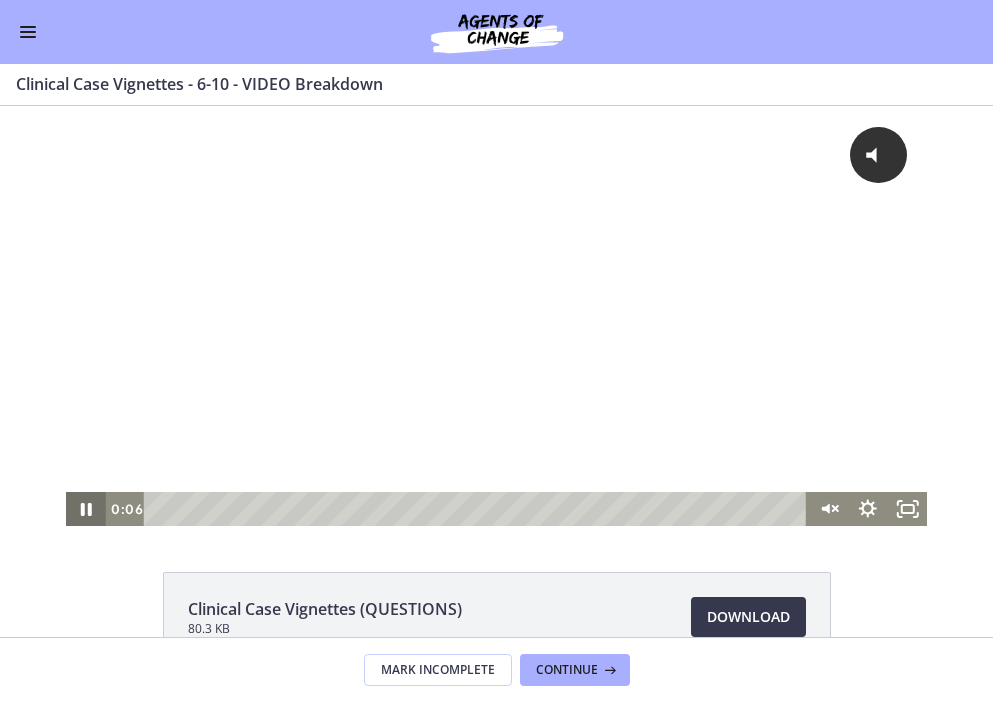 click 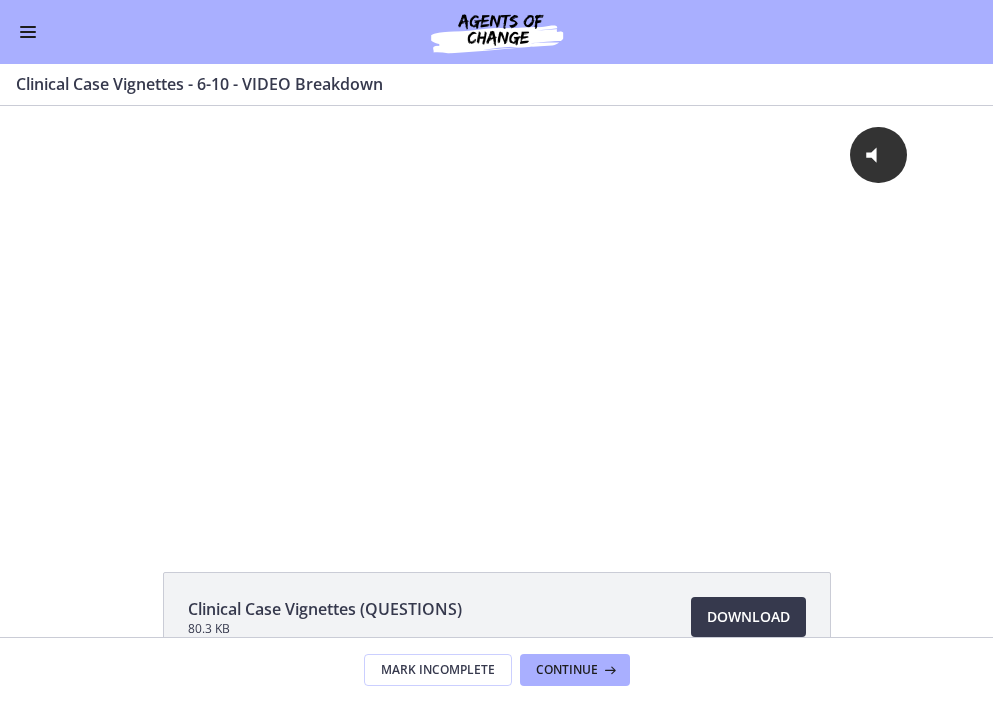 click on "Clinical Case Vignettes (QUESTIONS)
80.3 KB
Download
Opens in a new window
Clinical Case Vignettes (ANSWERS + RATIONALES)
116 KB
Download
Opens in a new window" 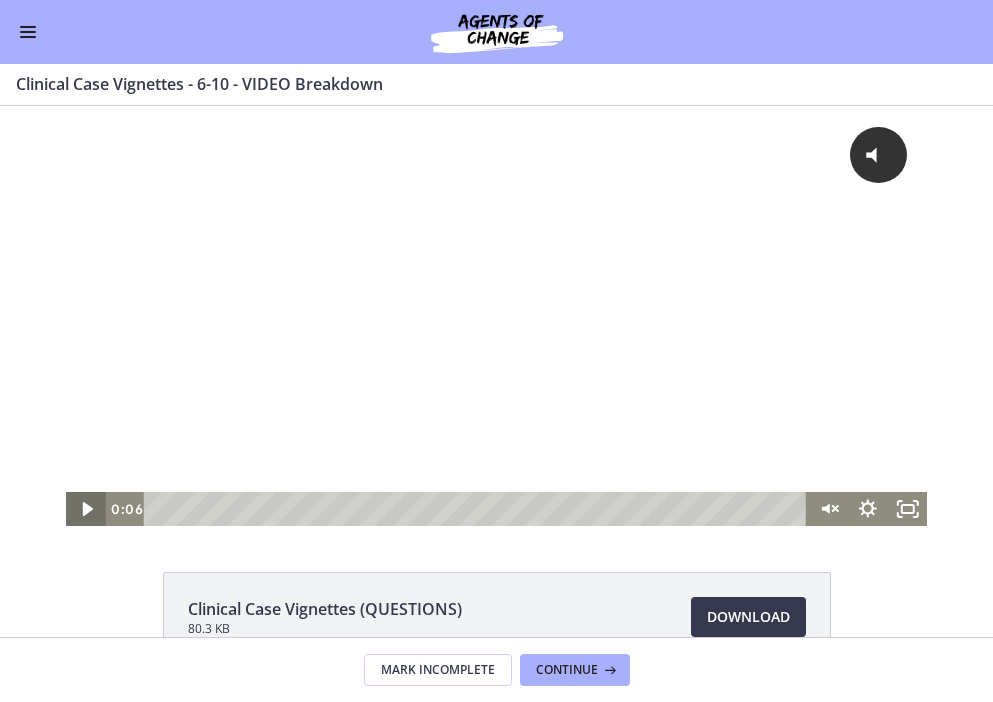 click 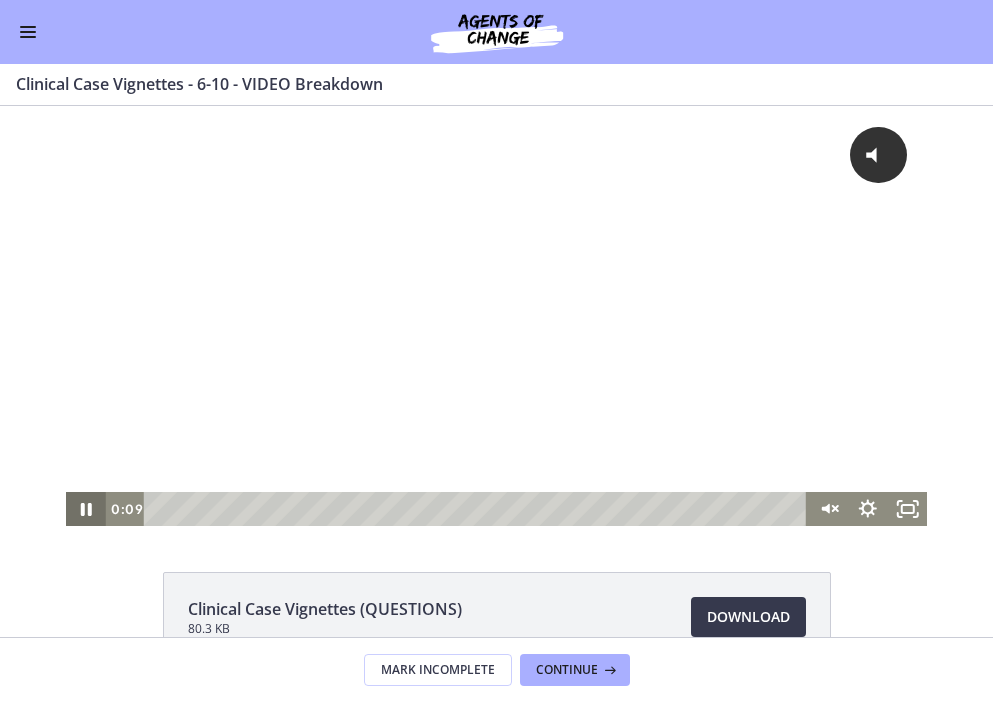 click 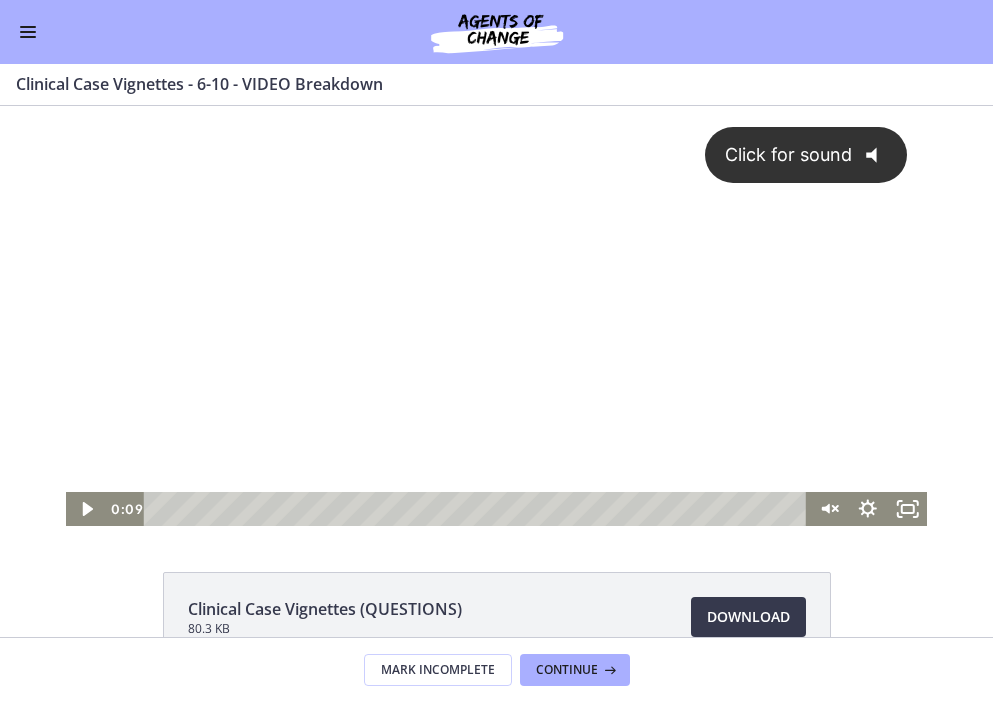 click on "@keyframes VOLUME_SMALL_WAVE_FLASH {
0% { opacity: 0; }
33% { opacity: 1; }
66% { opacity: 1; }
100% { opacity: 0; }
}
@keyframes VOLUME_LARGE_WAVE_FLASH {
0% { opacity: 0; }
33% { opacity: 1; }
66% { opacity: 1; }
100% { opacity: 0; }
}
.volume__small-wave {
animation: VOLUME_SMALL_WAVE_FLASH 2s infinite;
opacity: 0;
}
.volume__large-wave {
animation: VOLUME_LARGE_WAVE_FLASH 2s infinite .3s;
opacity: 0;
}" 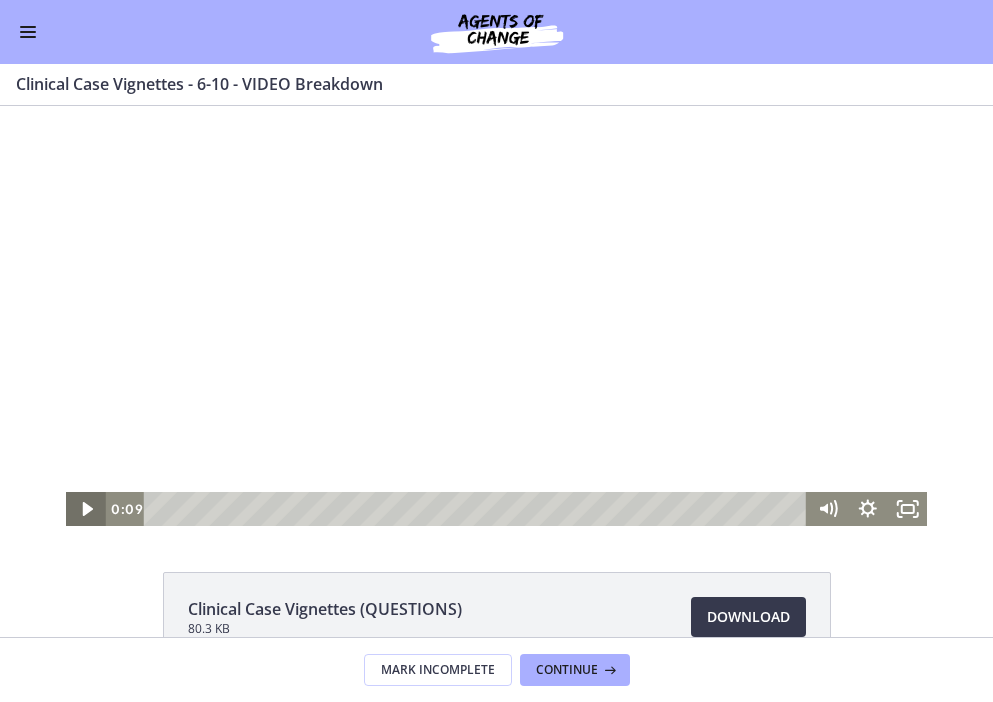 click 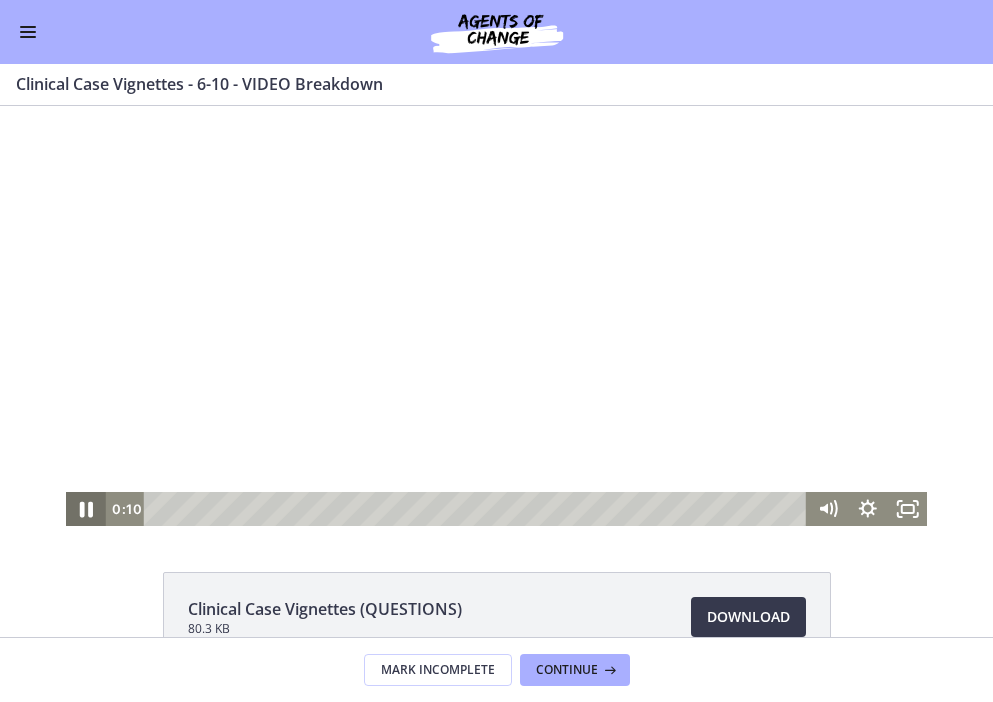 click 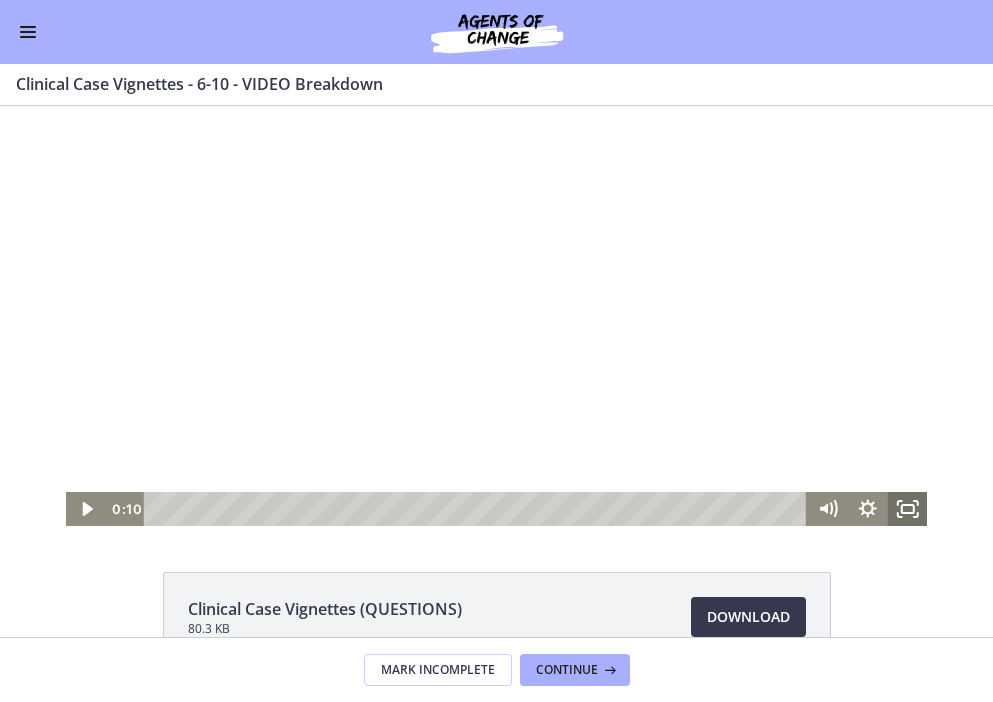 click 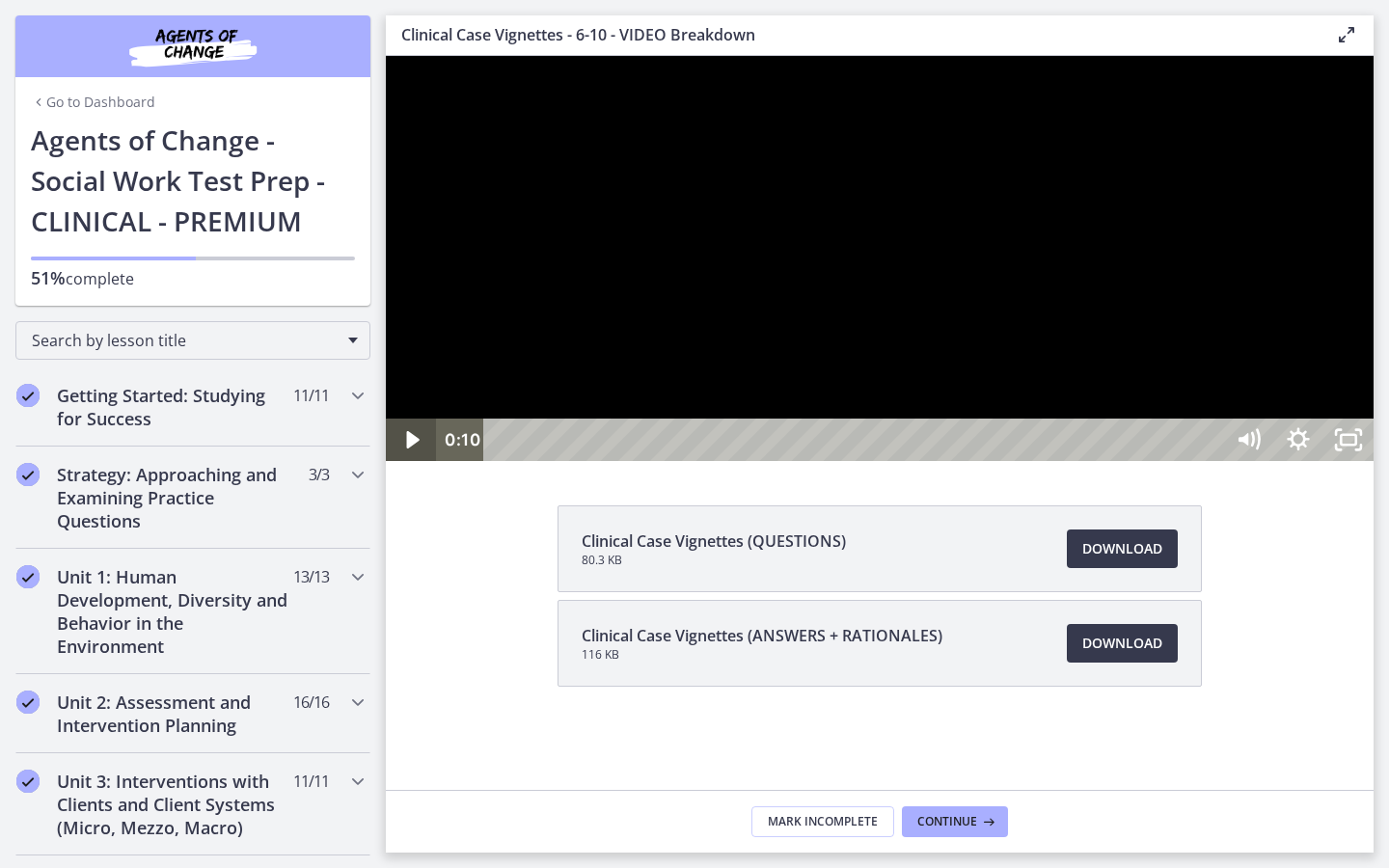click 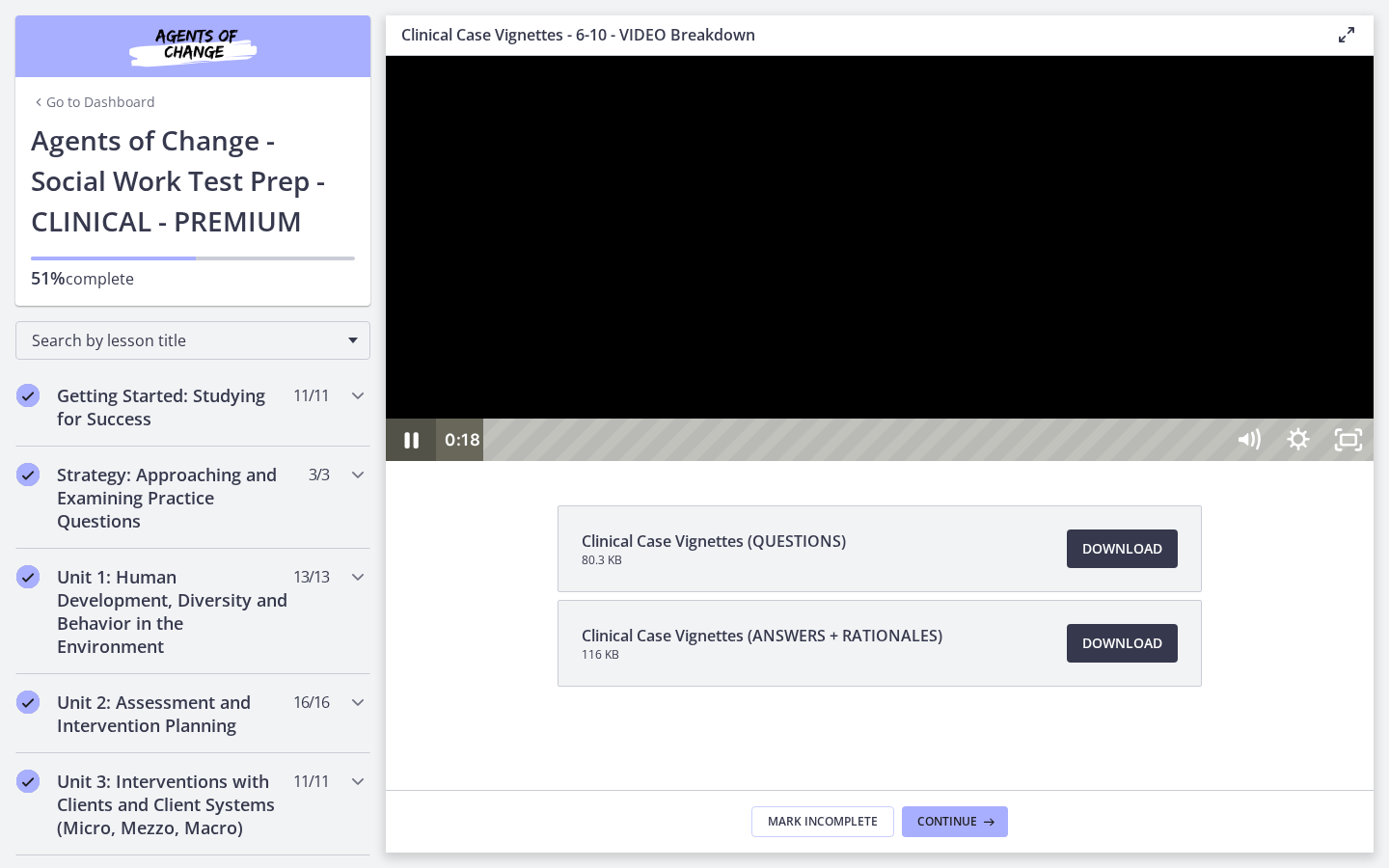 click 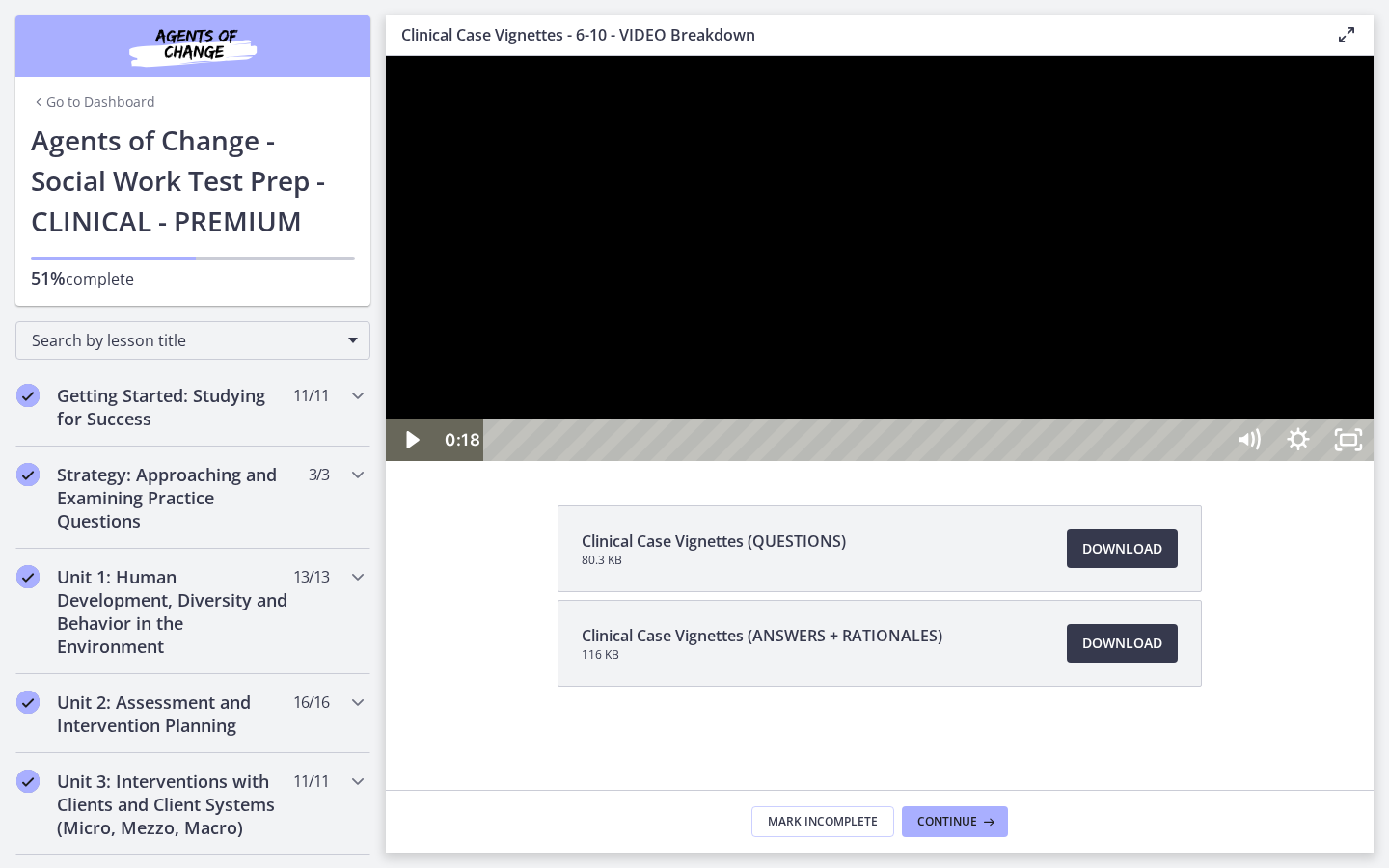 type 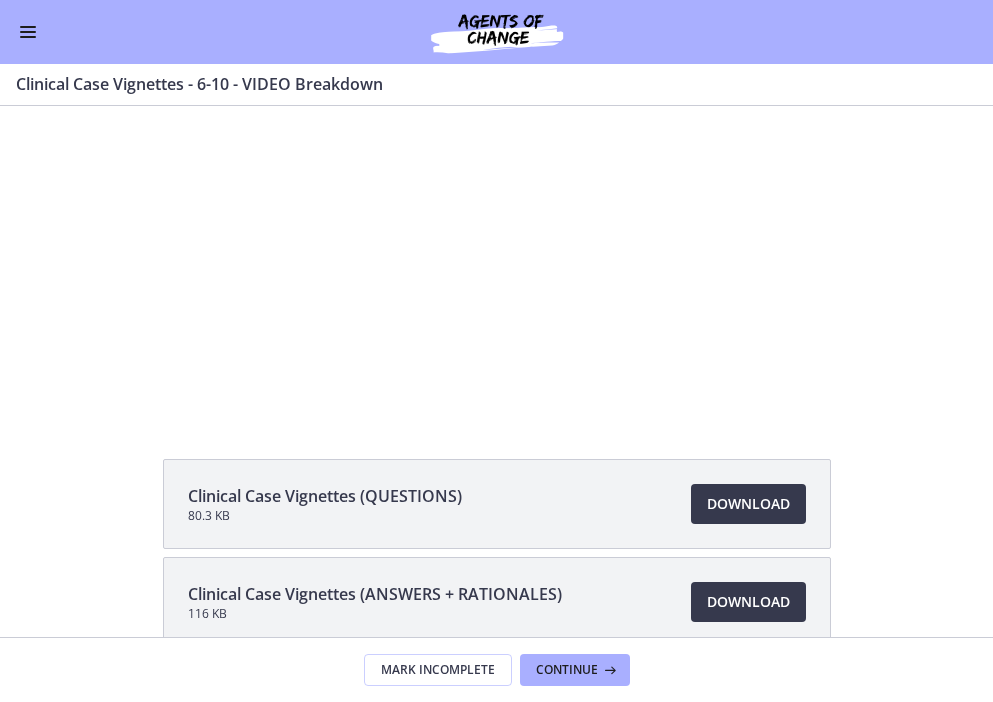 scroll, scrollTop: 0, scrollLeft: 0, axis: both 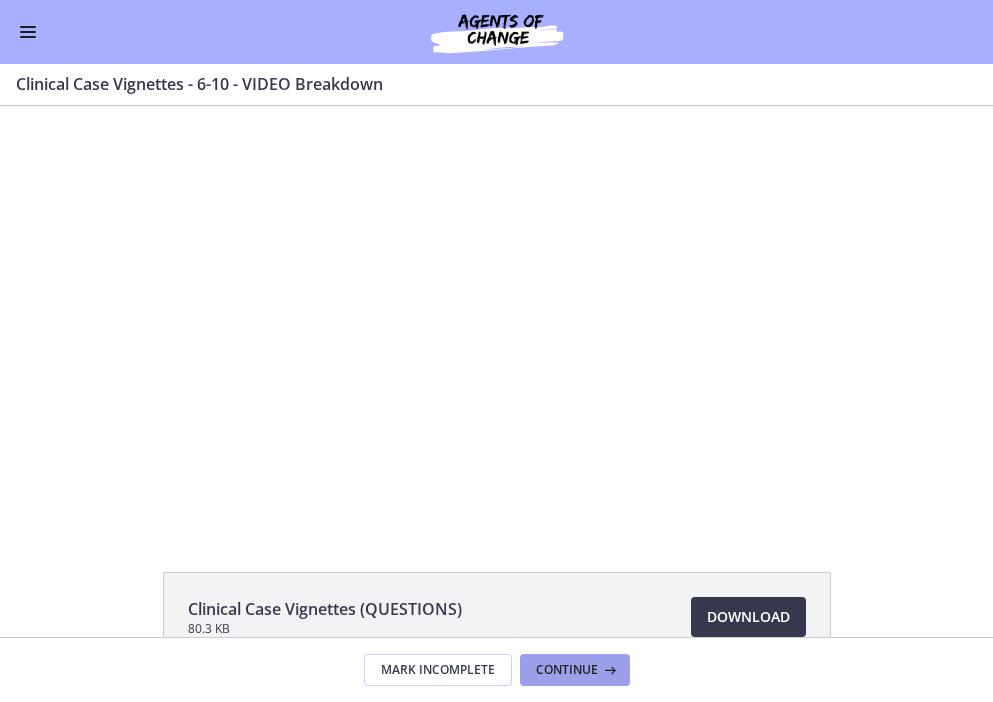 click on "Continue" at bounding box center [567, 670] 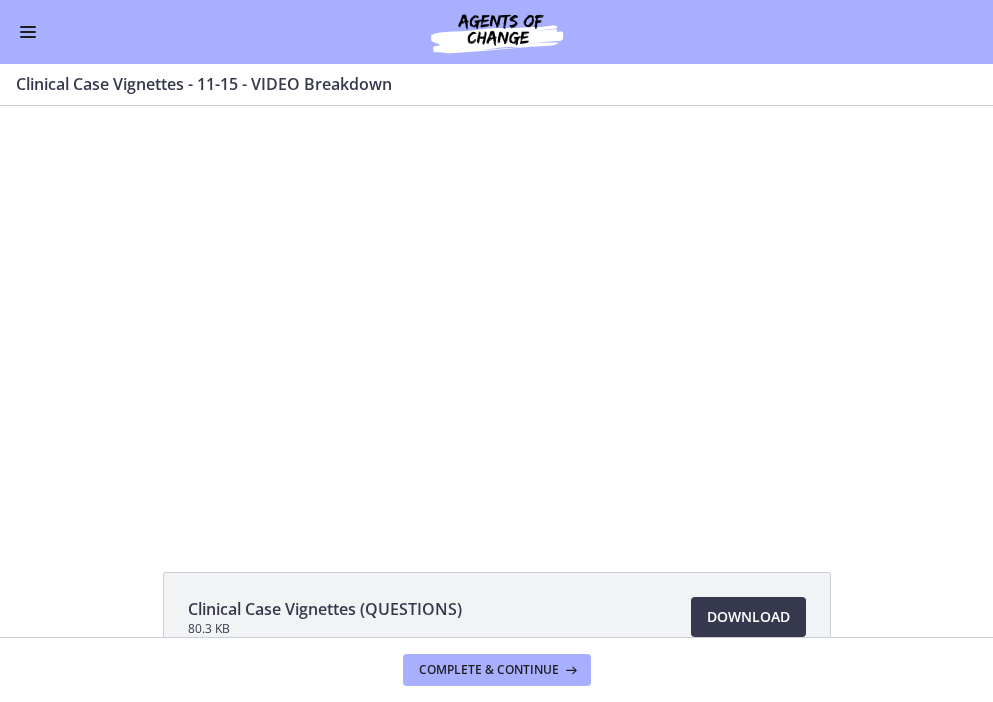 scroll, scrollTop: 0, scrollLeft: 0, axis: both 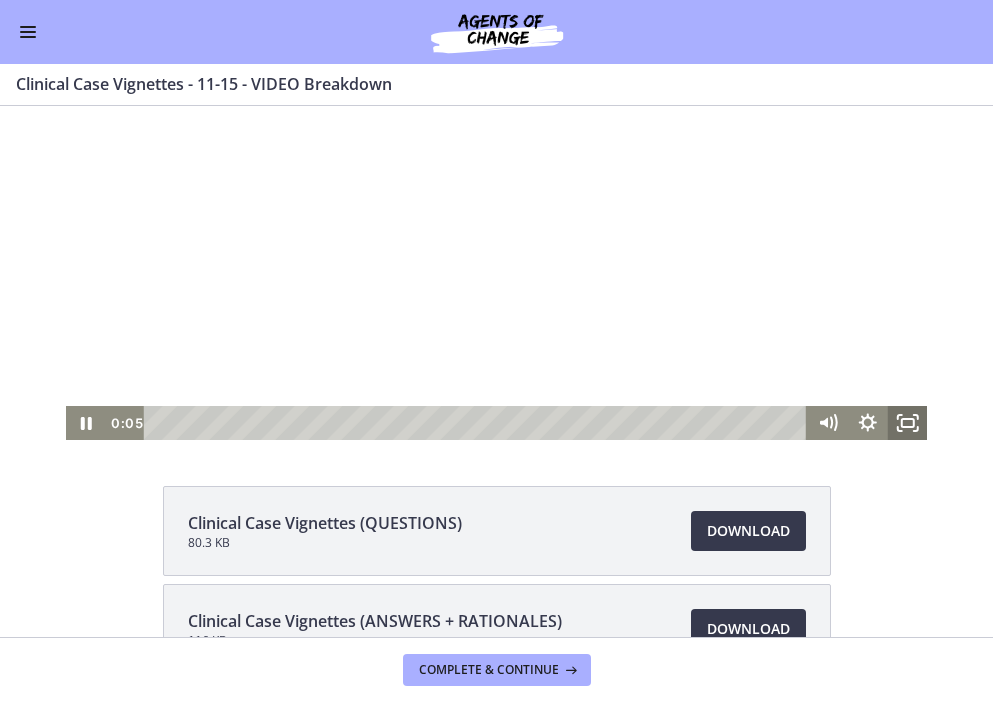 click 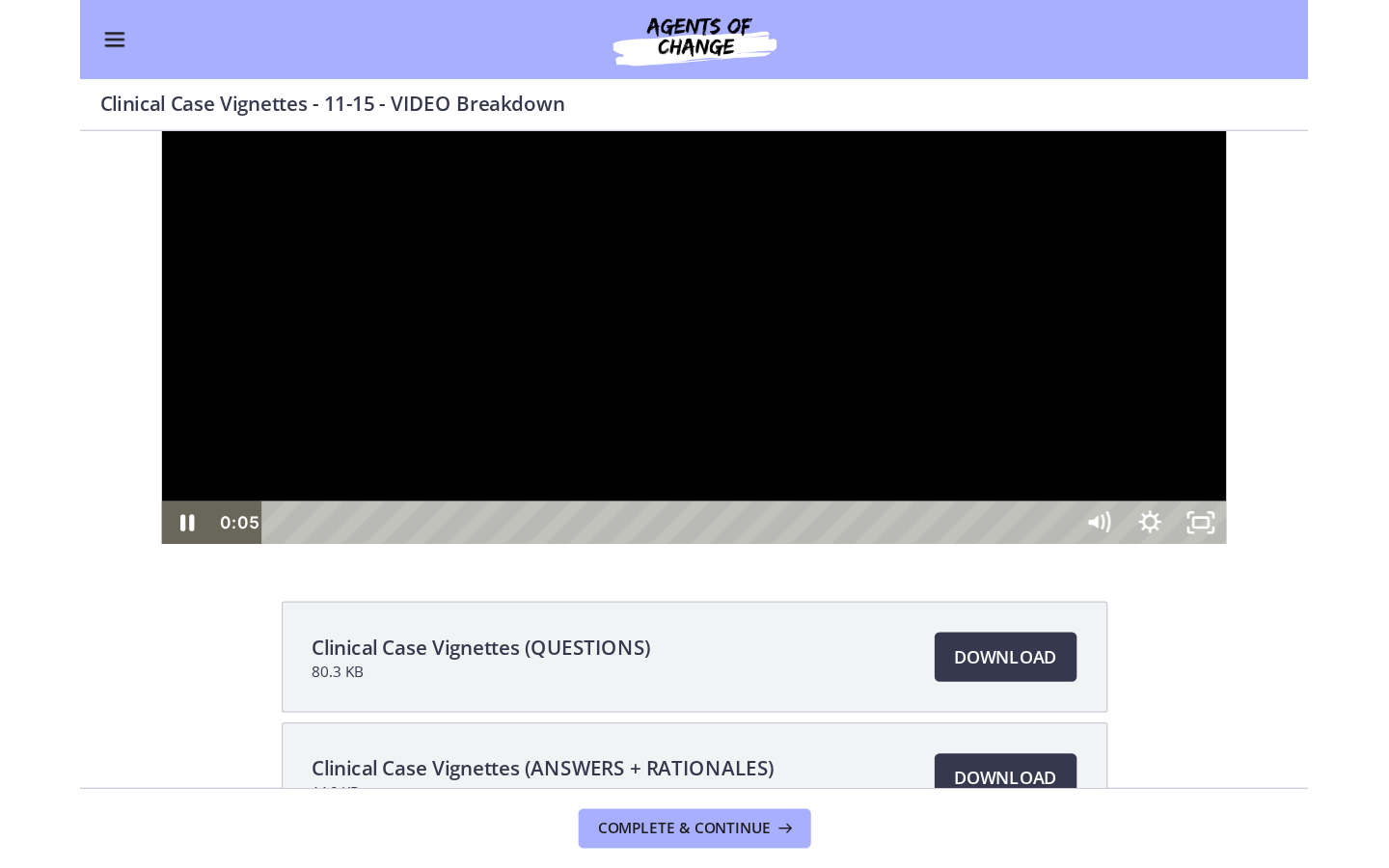 scroll, scrollTop: 0, scrollLeft: 0, axis: both 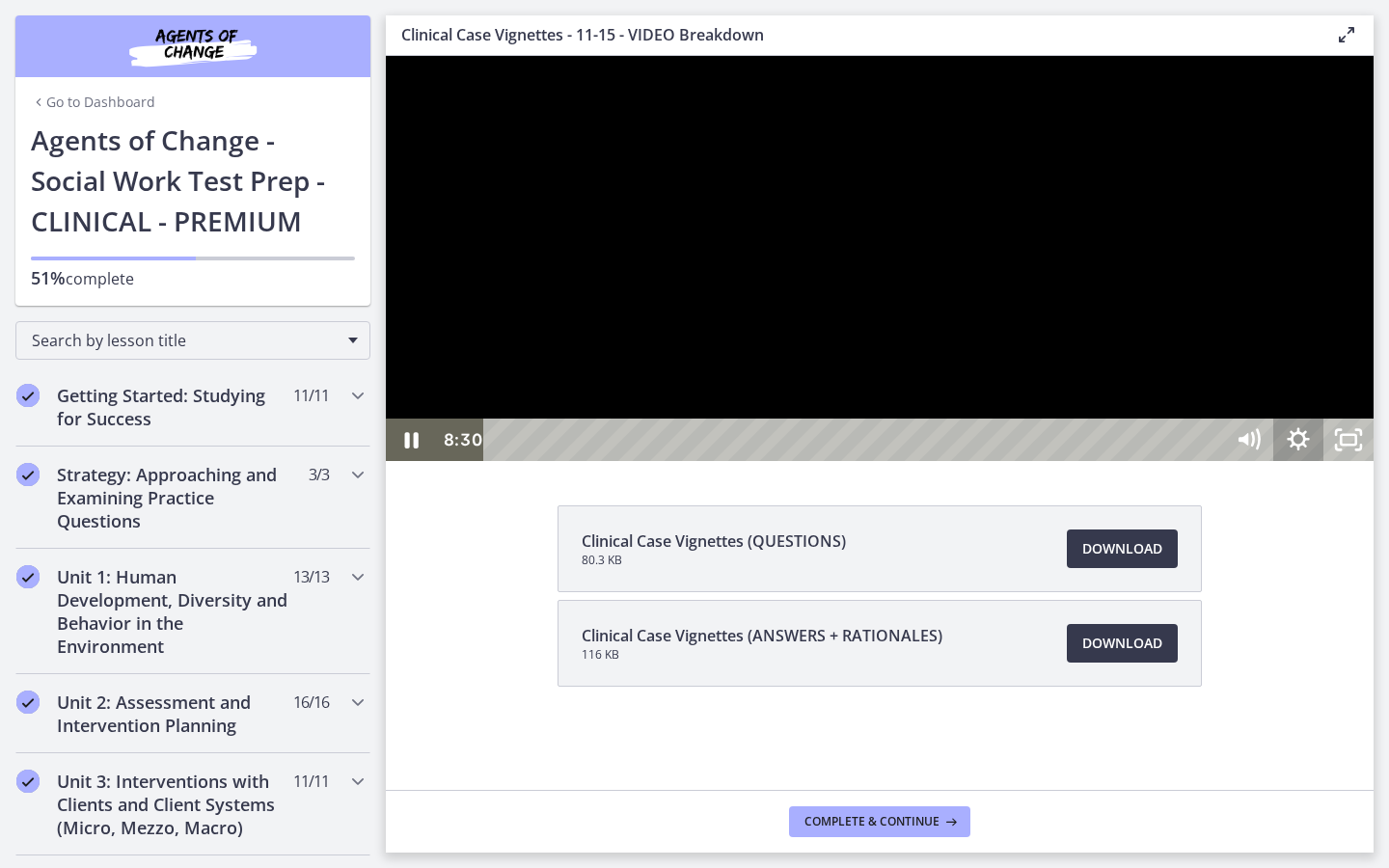 click 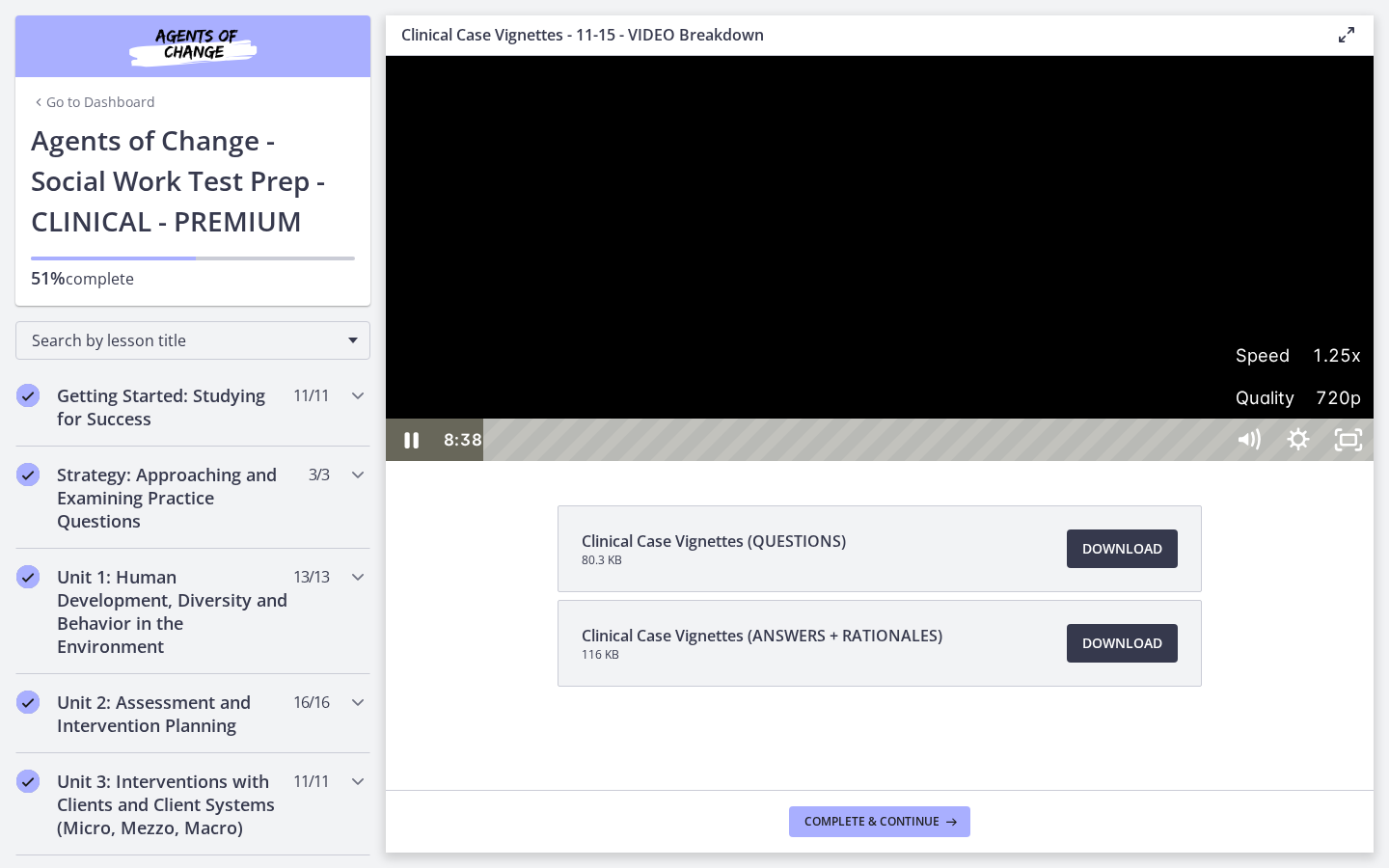 click at bounding box center [880, 258] 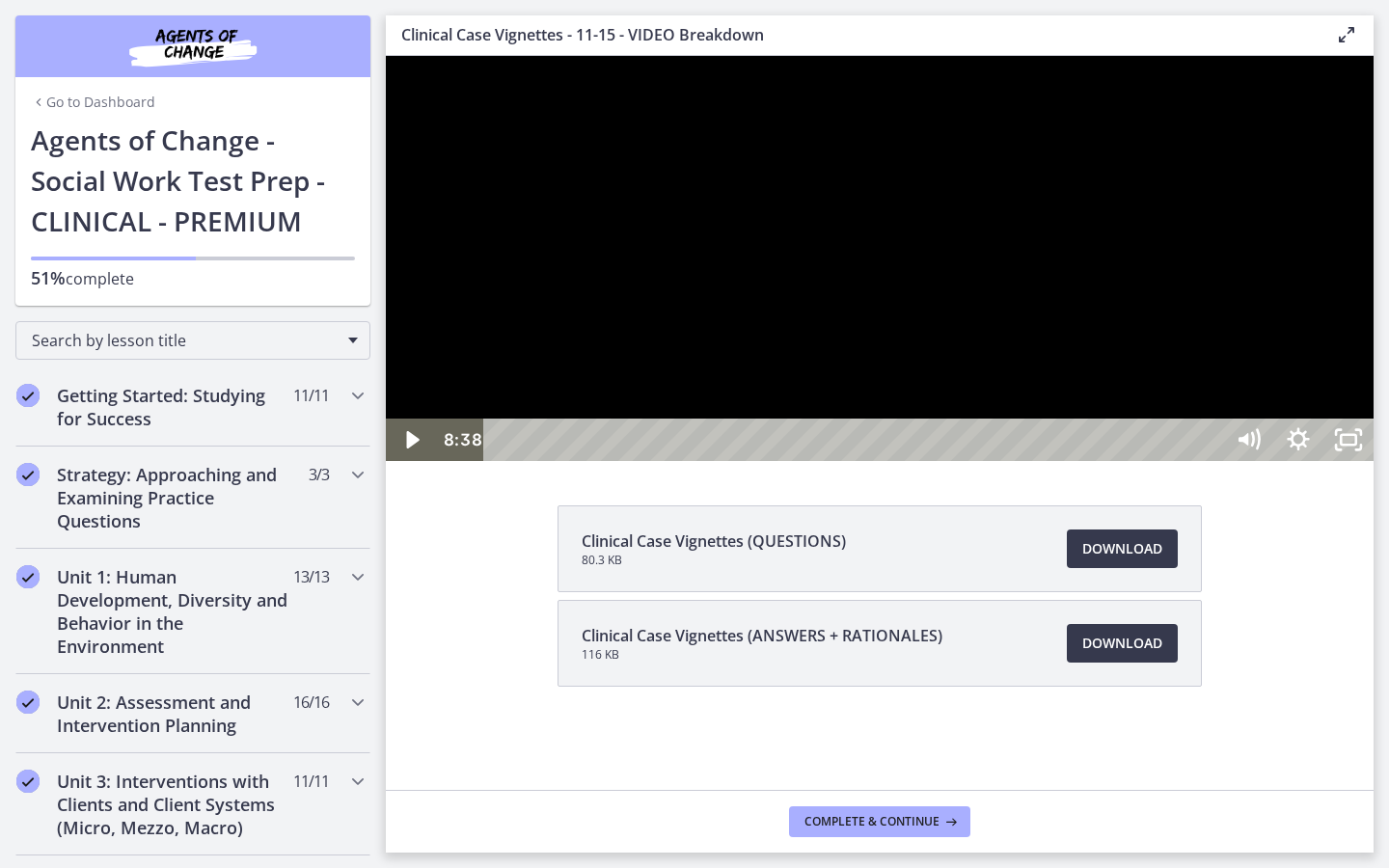 click at bounding box center [880, 258] 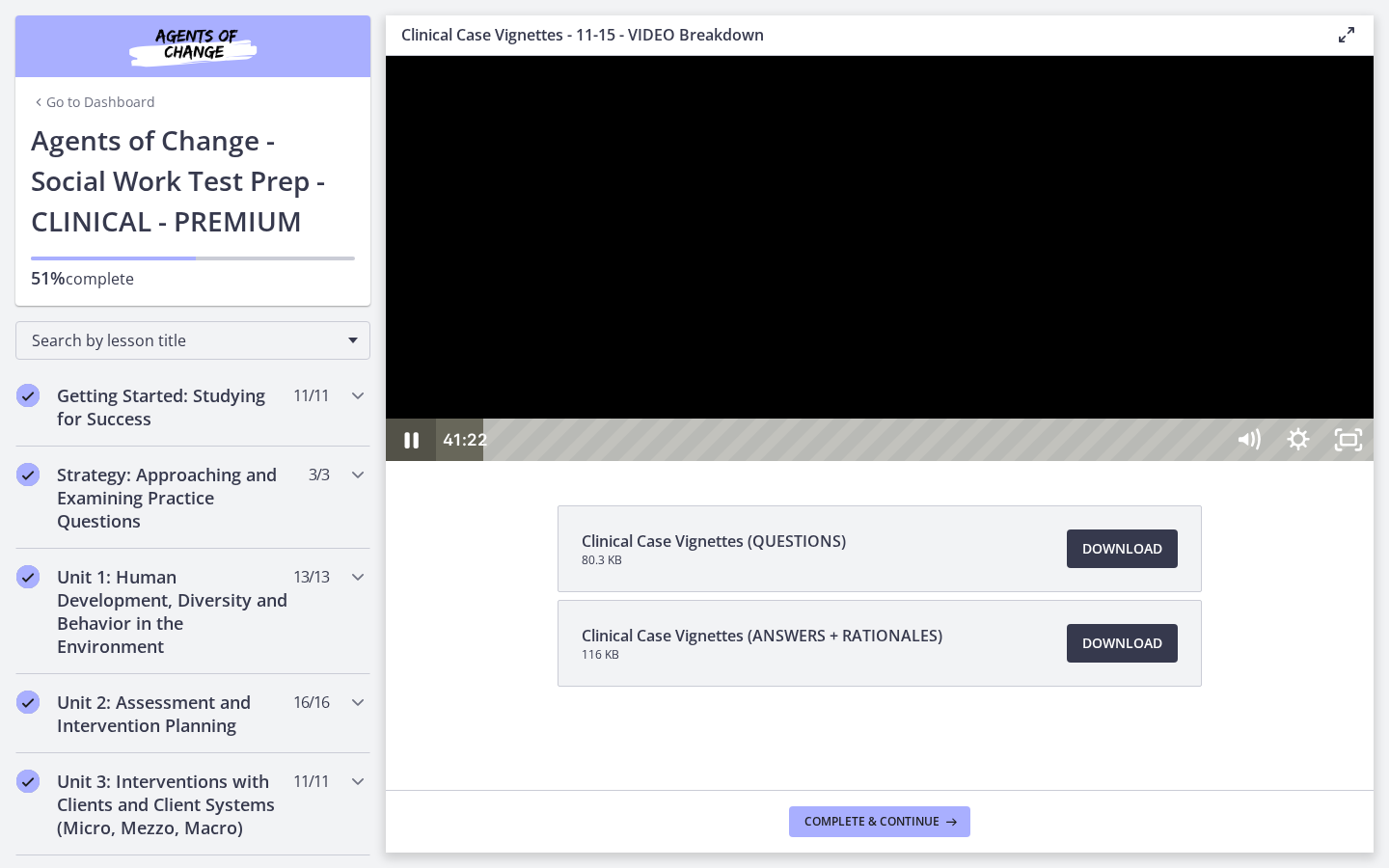 click 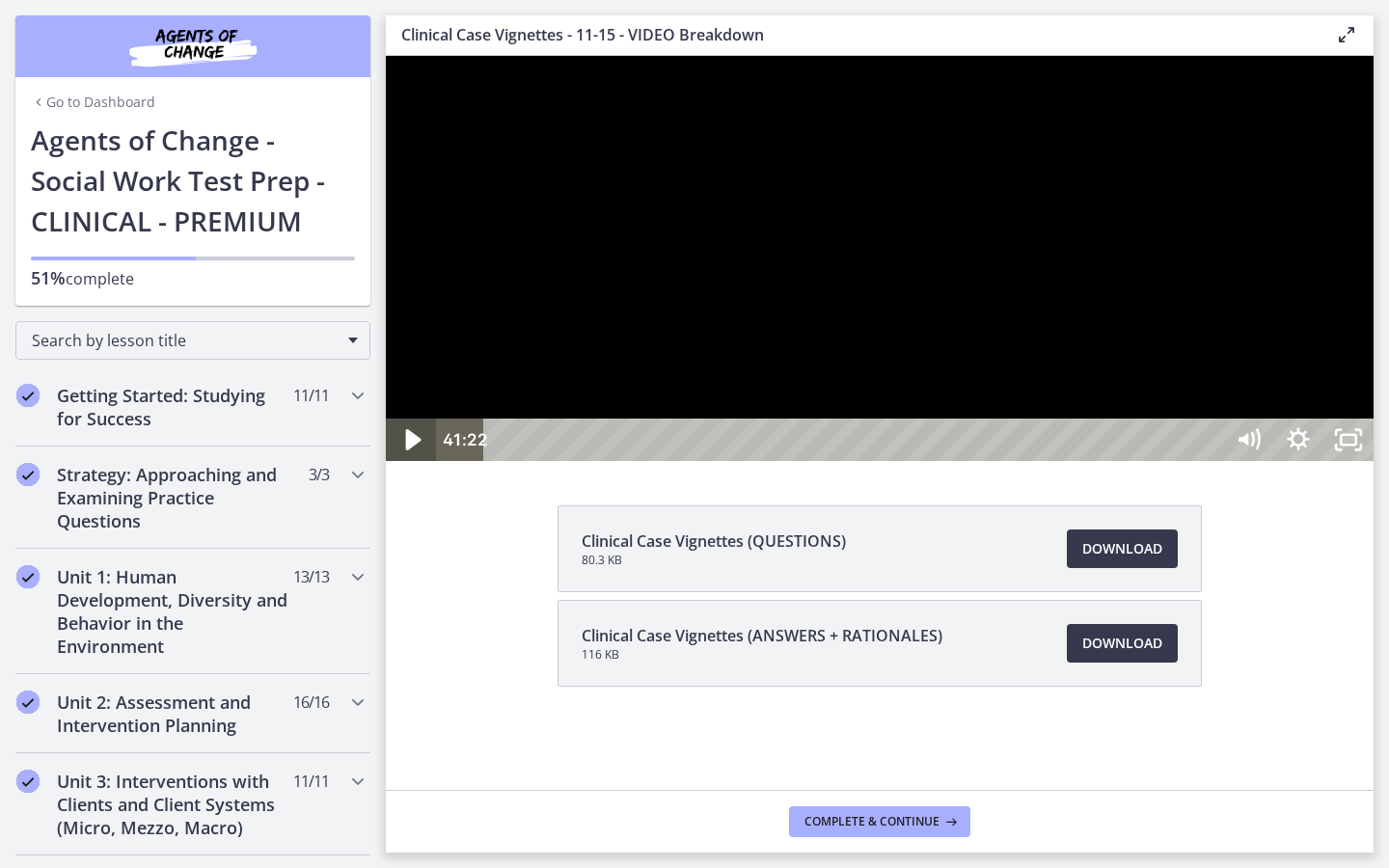 click 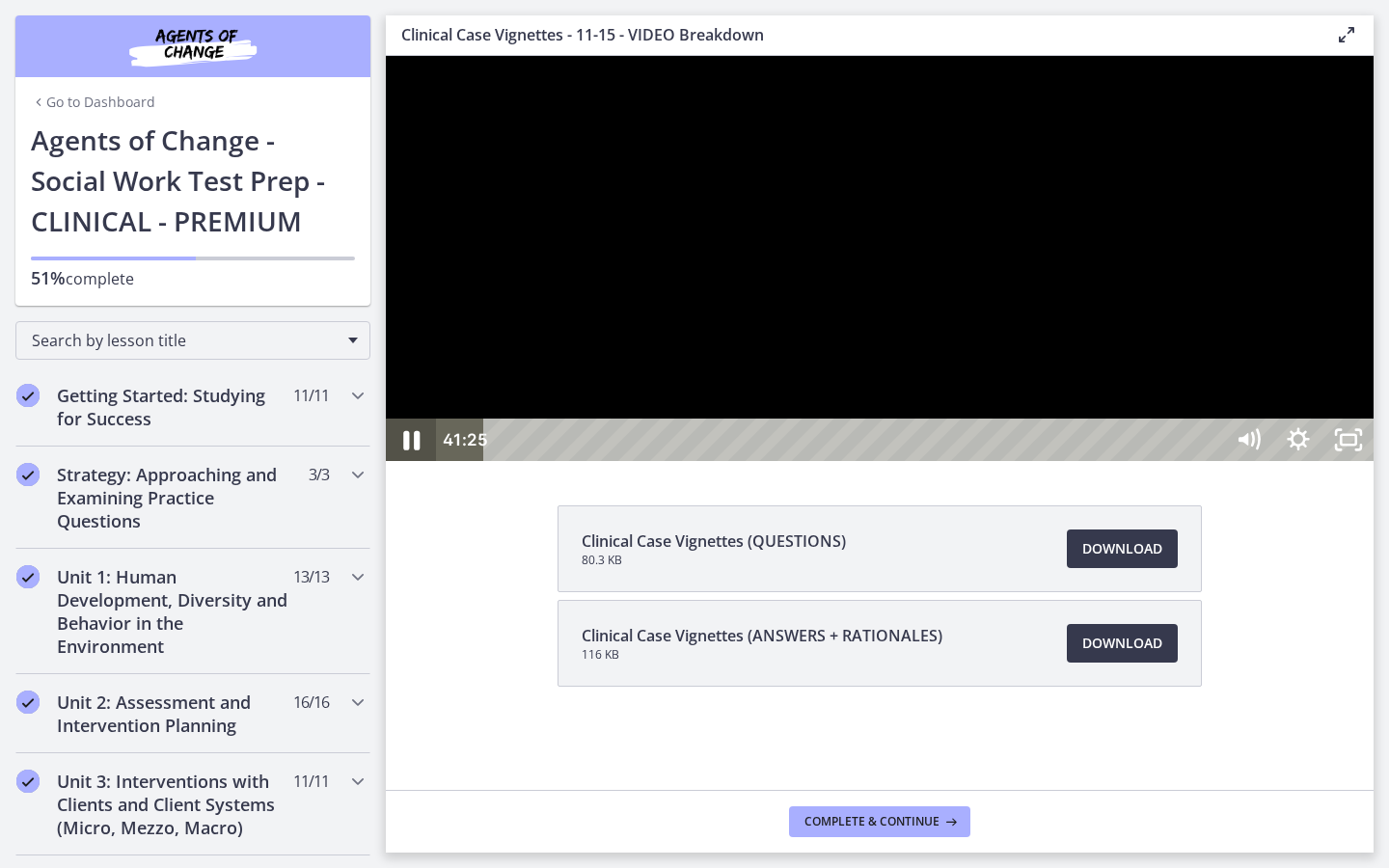 click 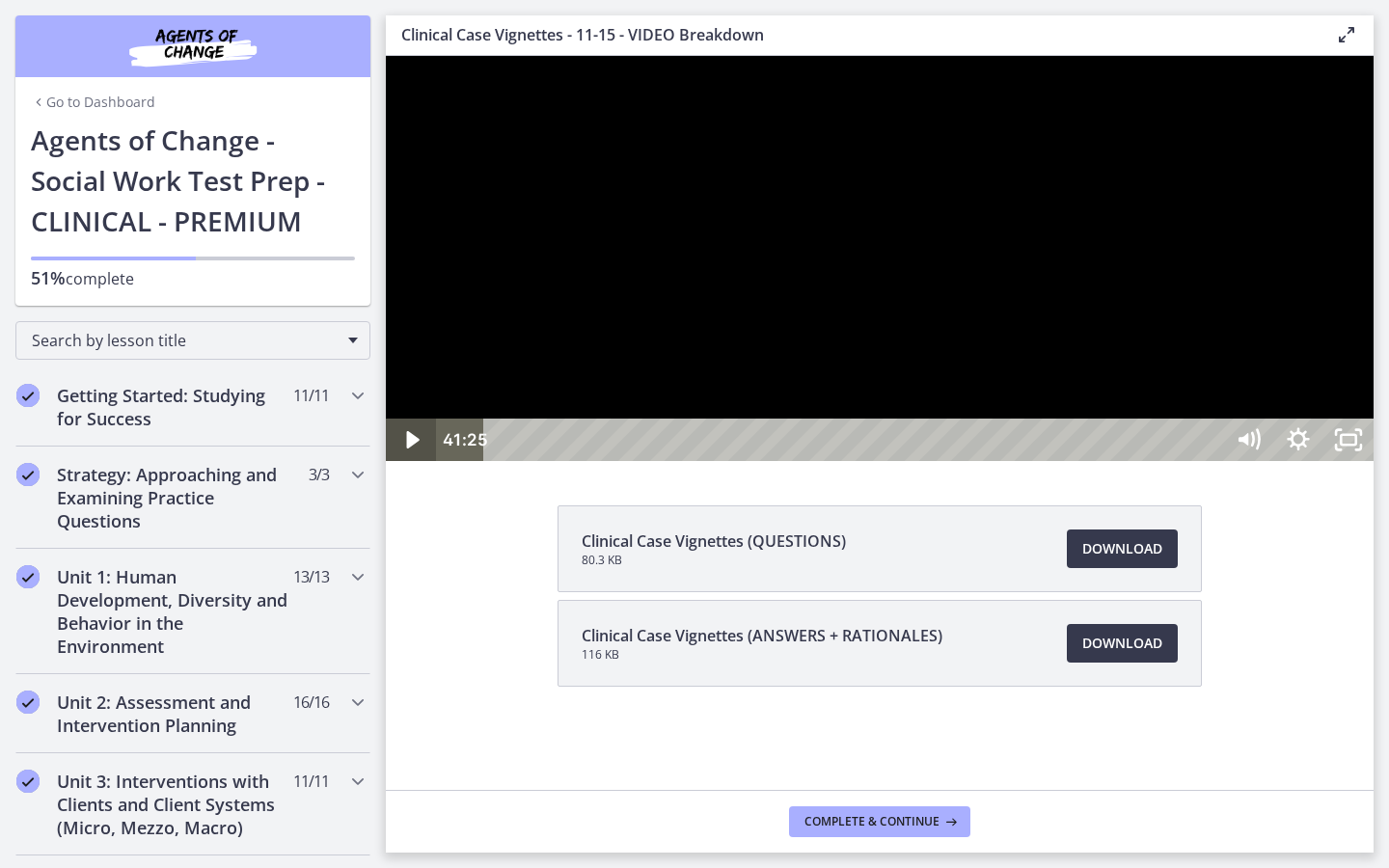 click 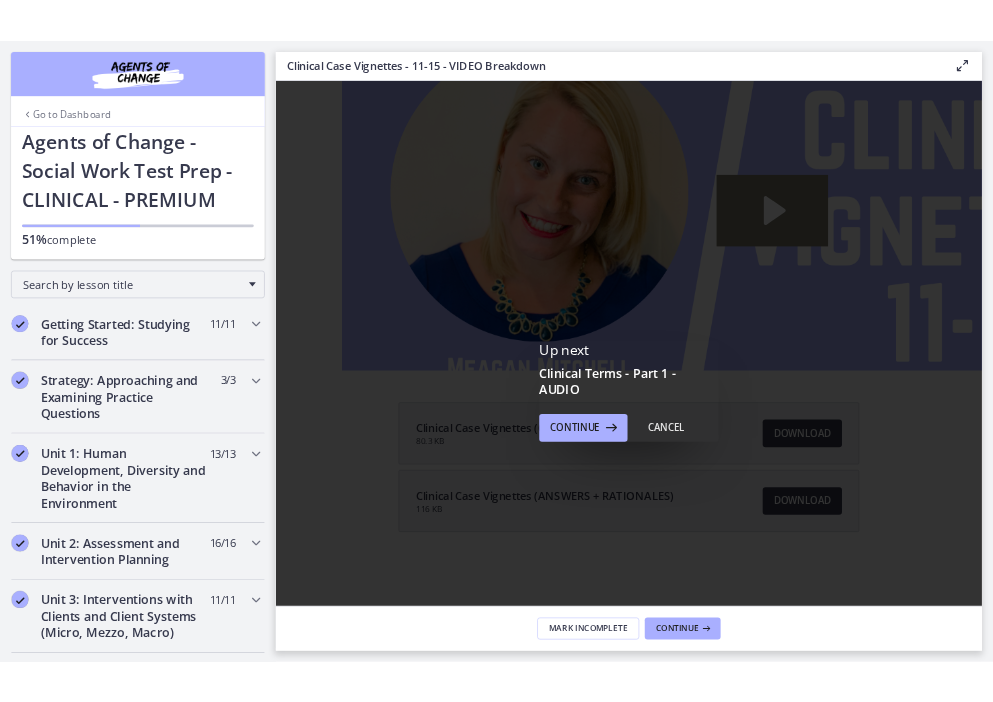 scroll, scrollTop: 0, scrollLeft: 0, axis: both 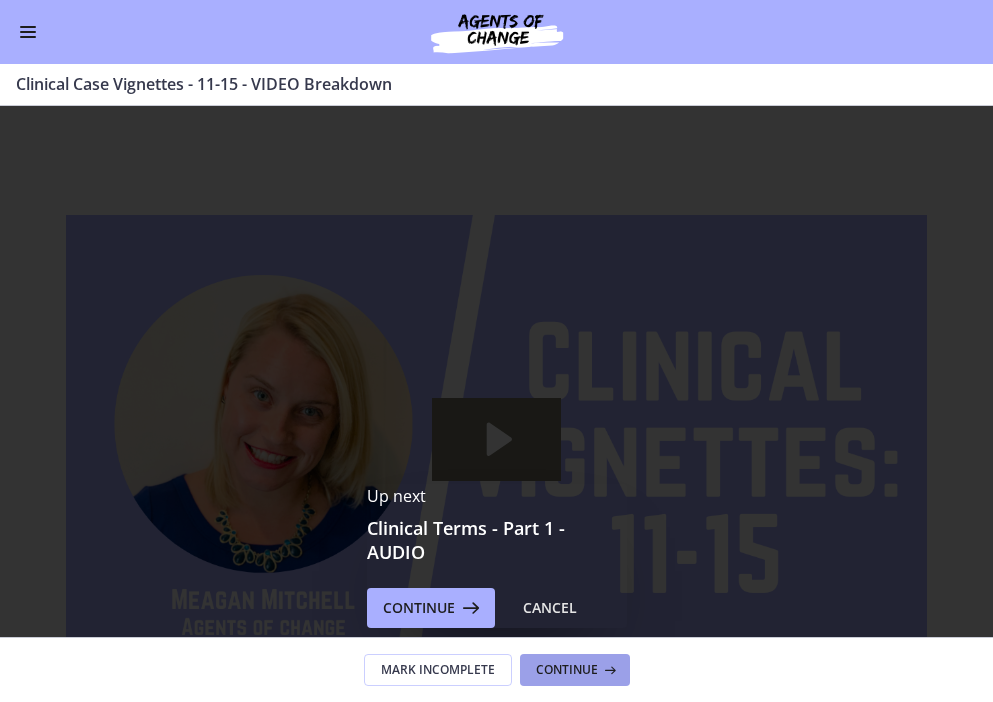 click on "Continue" at bounding box center (567, 670) 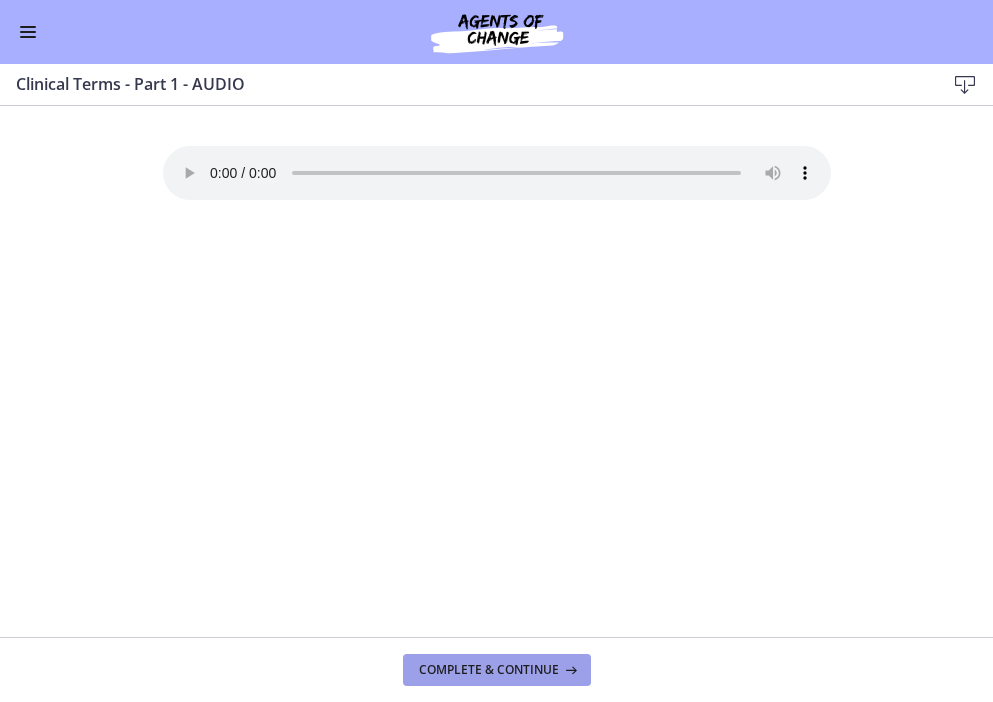 click on "Complete & continue" at bounding box center (489, 670) 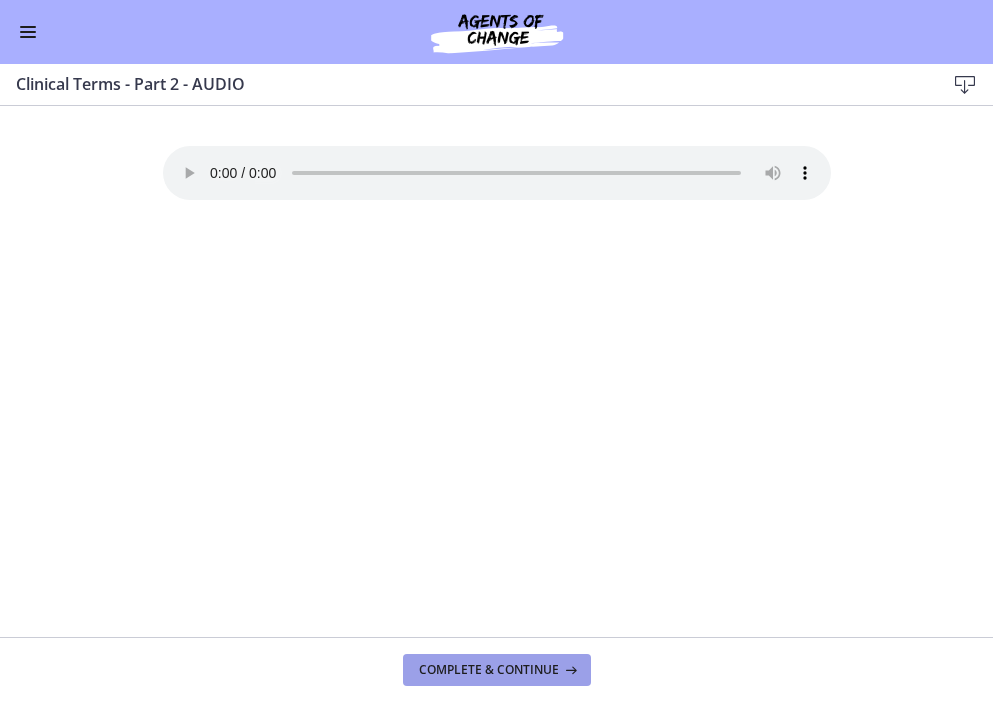 click on "Complete & continue" at bounding box center [489, 670] 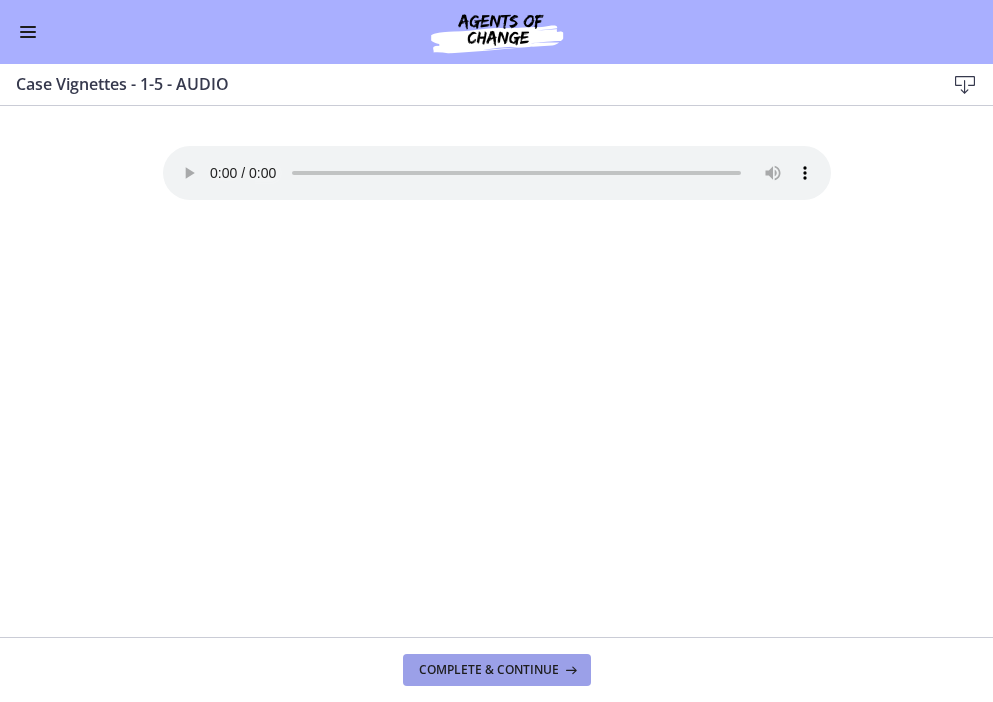click on "Complete & continue" at bounding box center (489, 670) 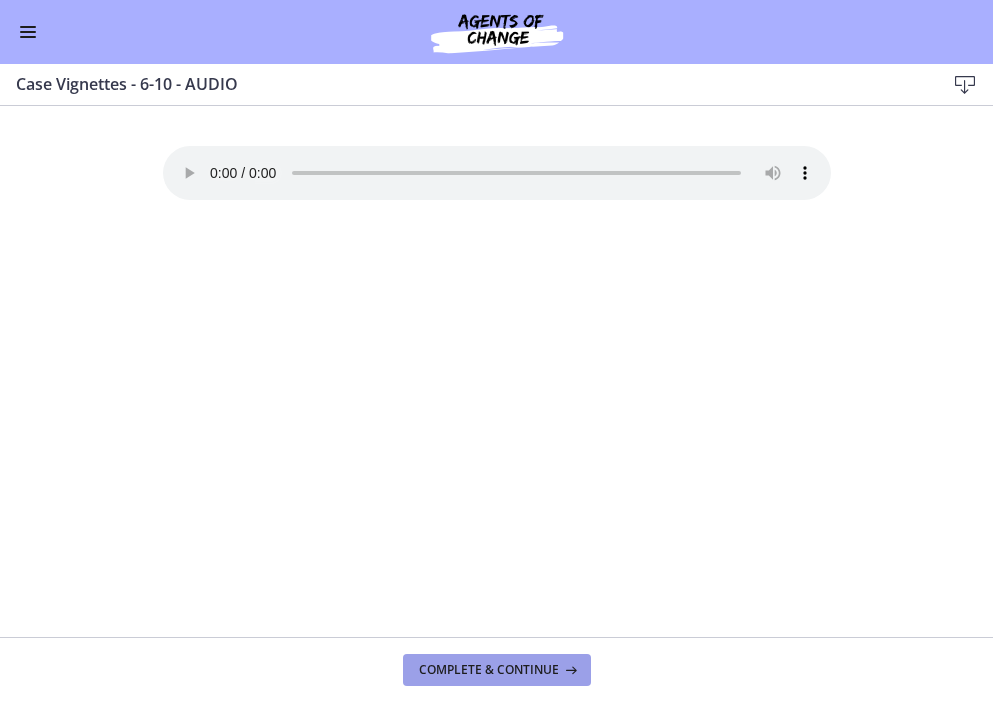 click on "Complete & continue" at bounding box center [489, 670] 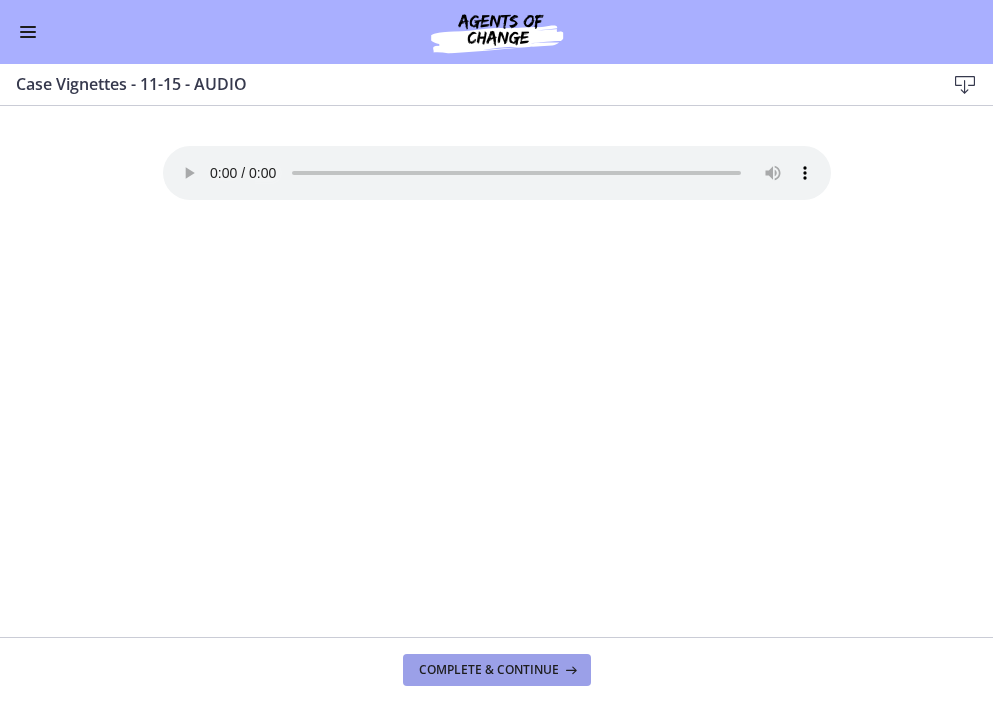 click on "Complete & continue" at bounding box center [489, 670] 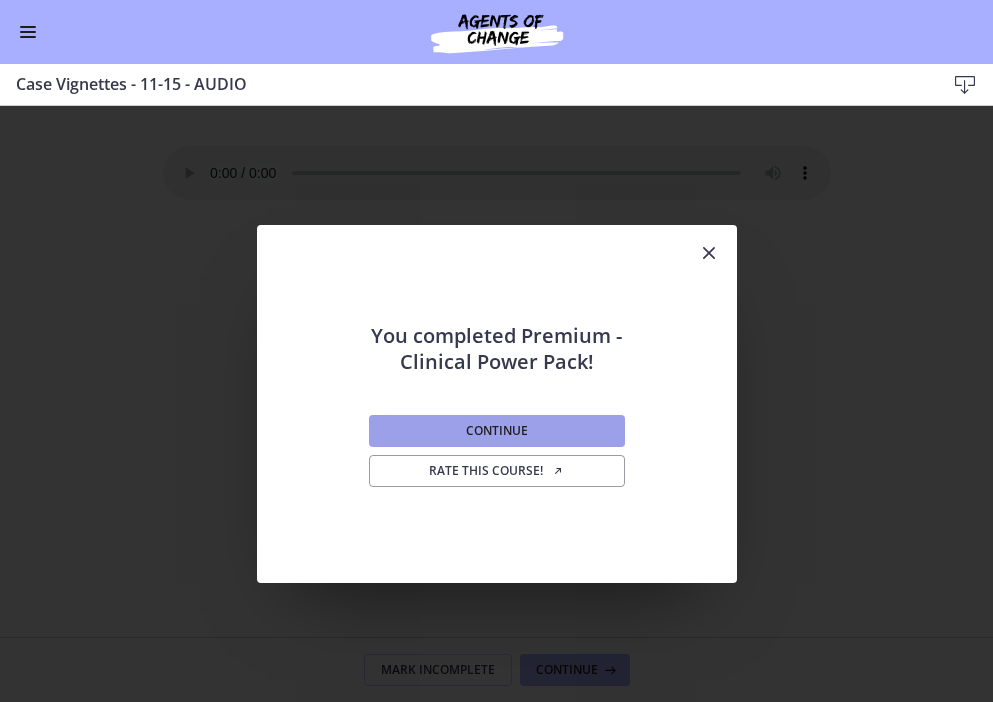 click on "Continue" at bounding box center [497, 431] 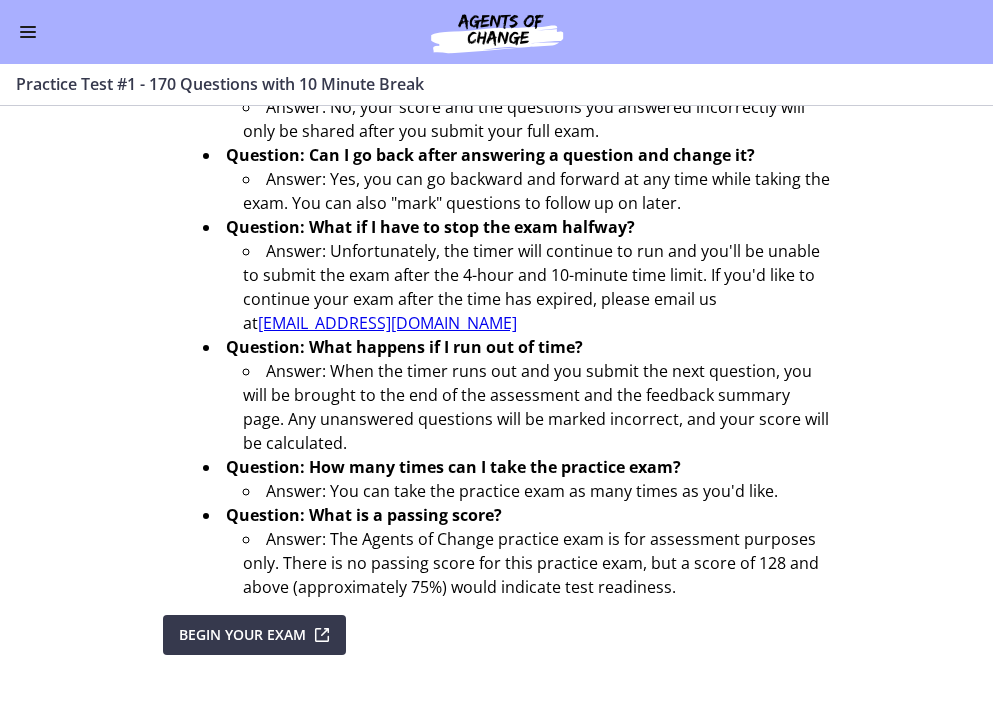 scroll, scrollTop: 747, scrollLeft: 0, axis: vertical 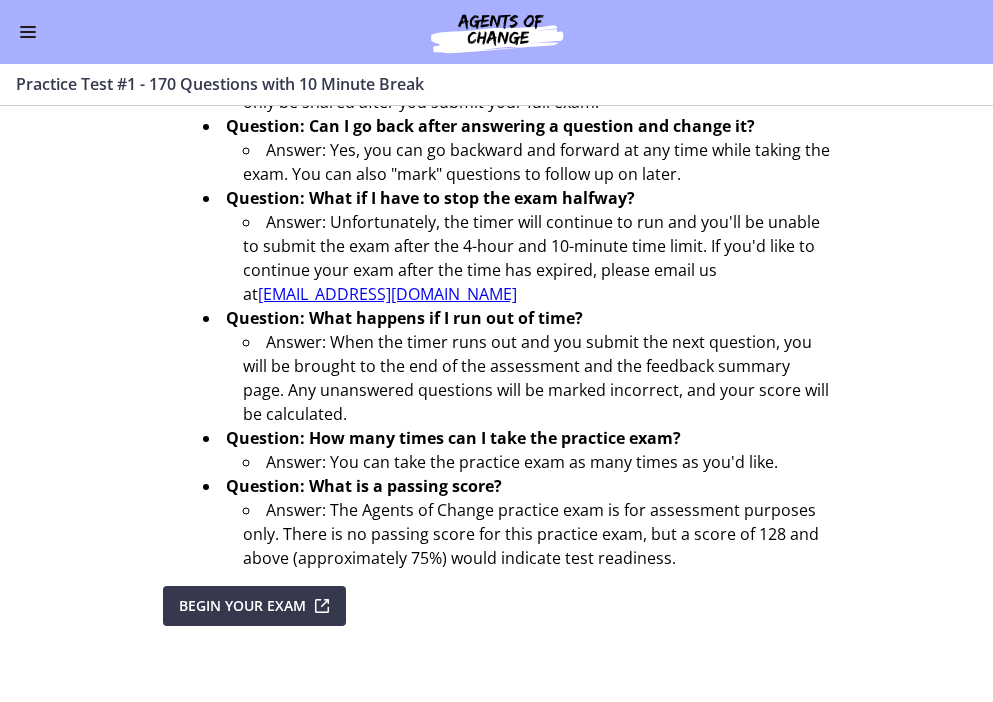 click at bounding box center [28, 32] 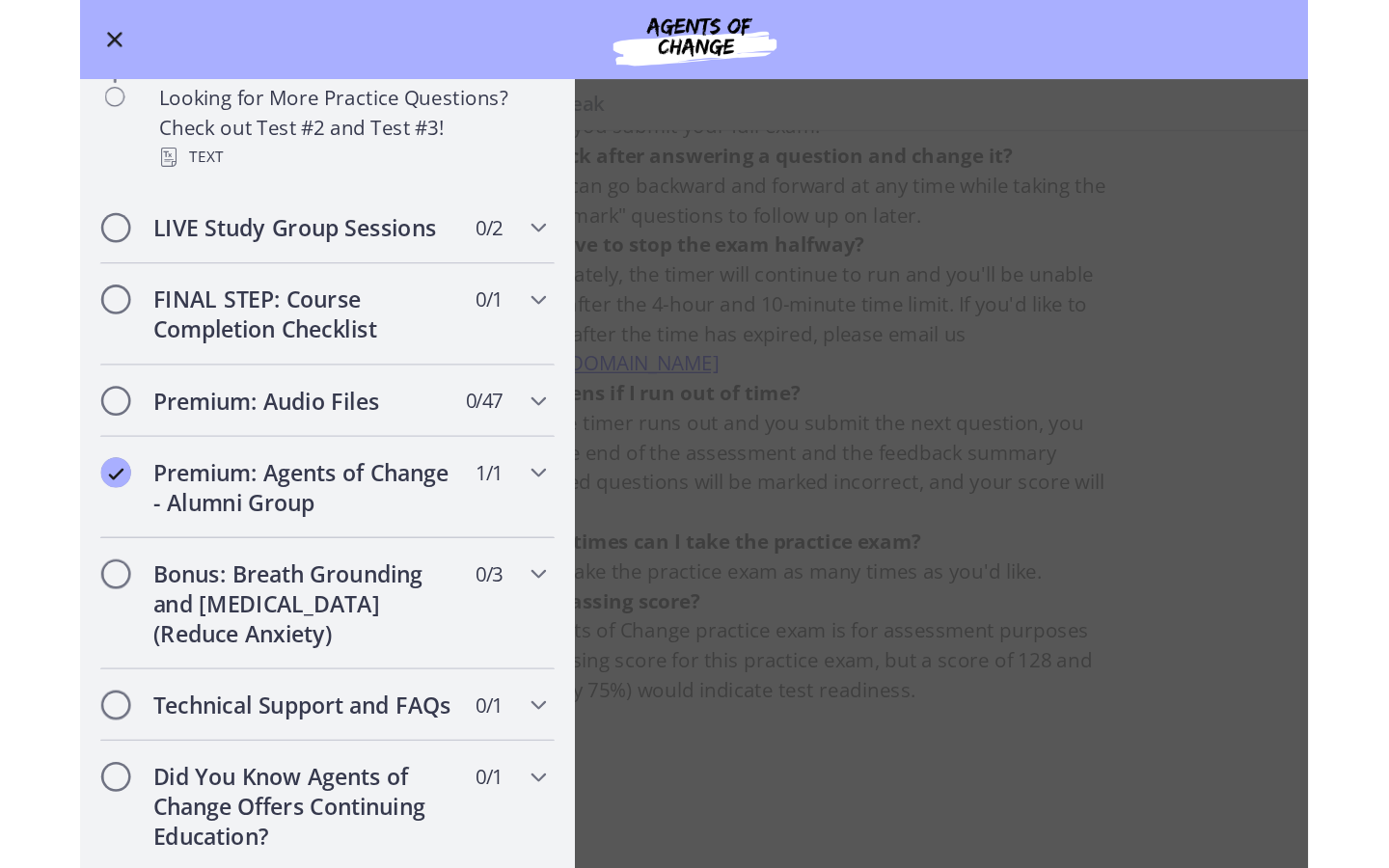 scroll, scrollTop: 1439, scrollLeft: 0, axis: vertical 